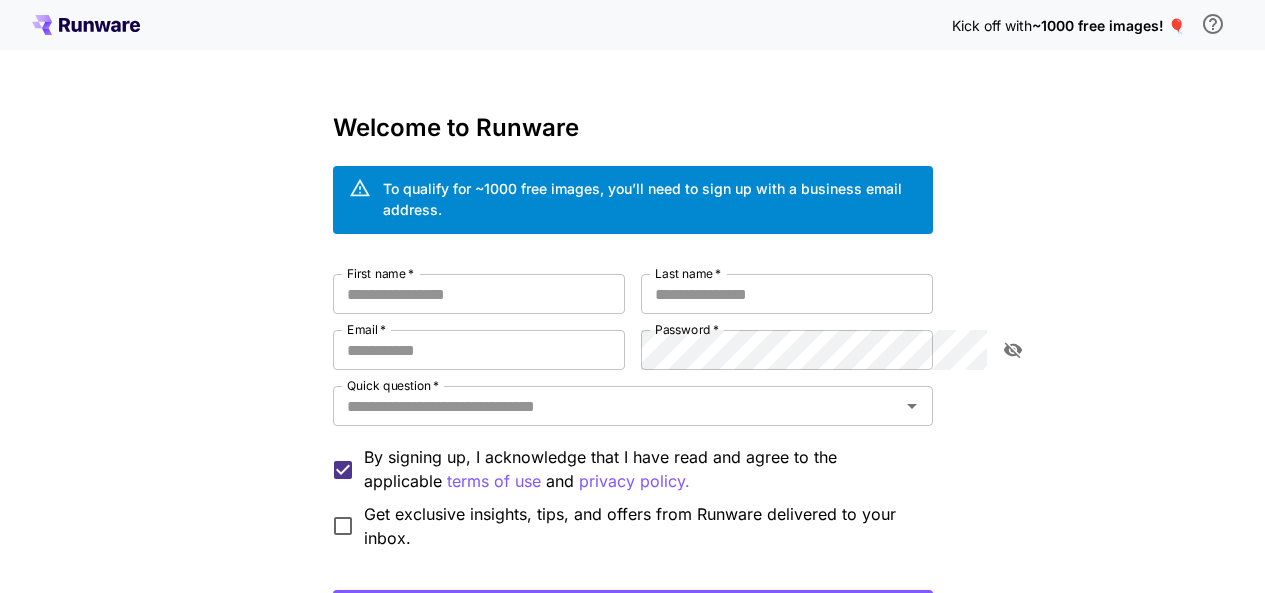 scroll, scrollTop: 0, scrollLeft: 0, axis: both 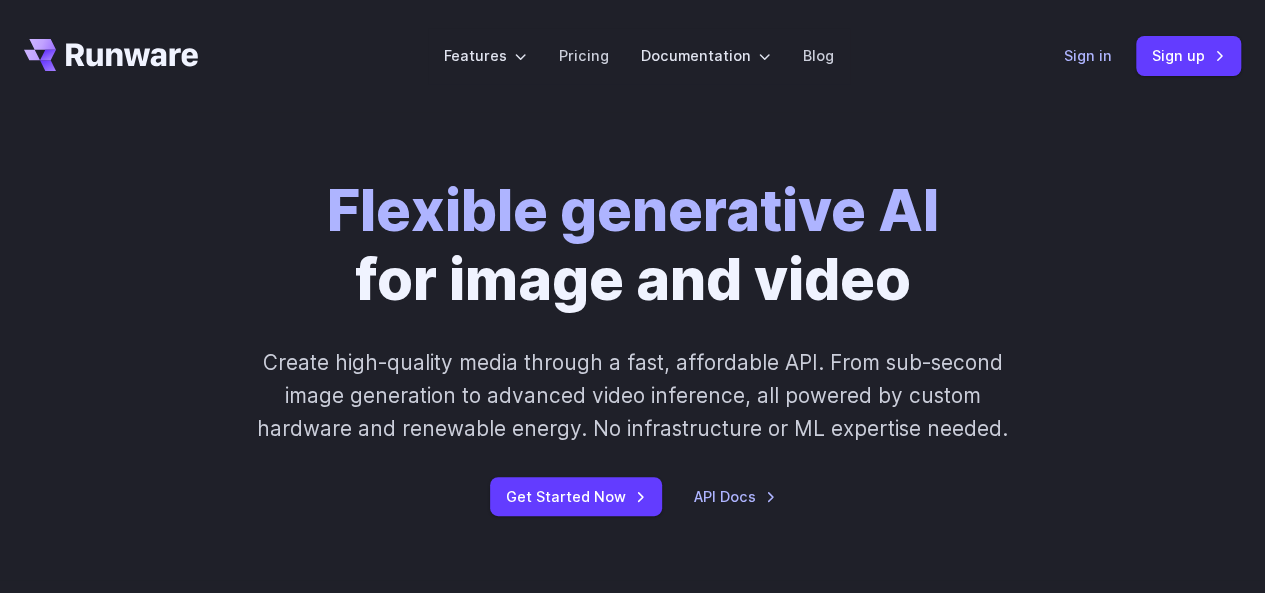 click on "Sign in" at bounding box center [1088, 55] 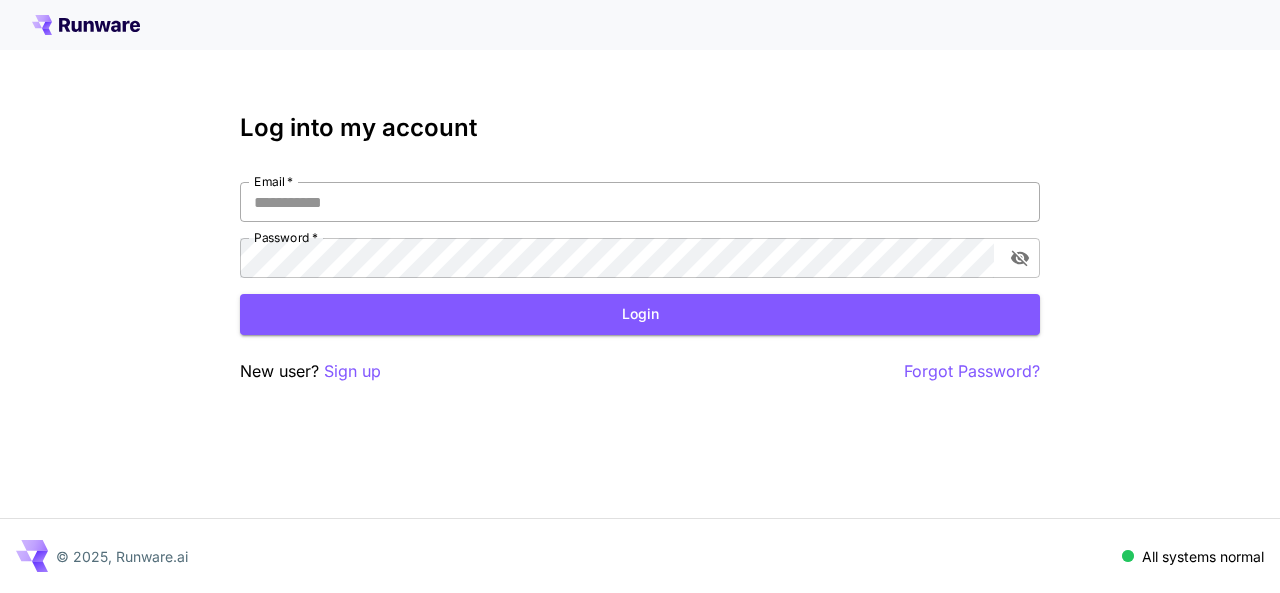 scroll, scrollTop: 0, scrollLeft: 0, axis: both 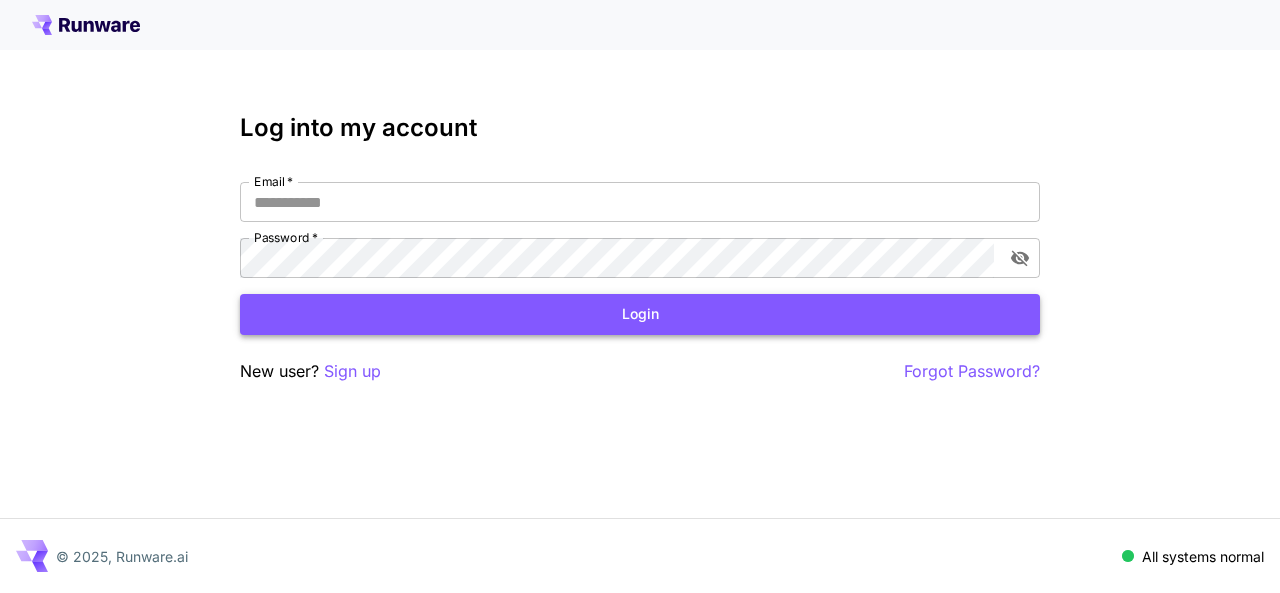 type on "**********" 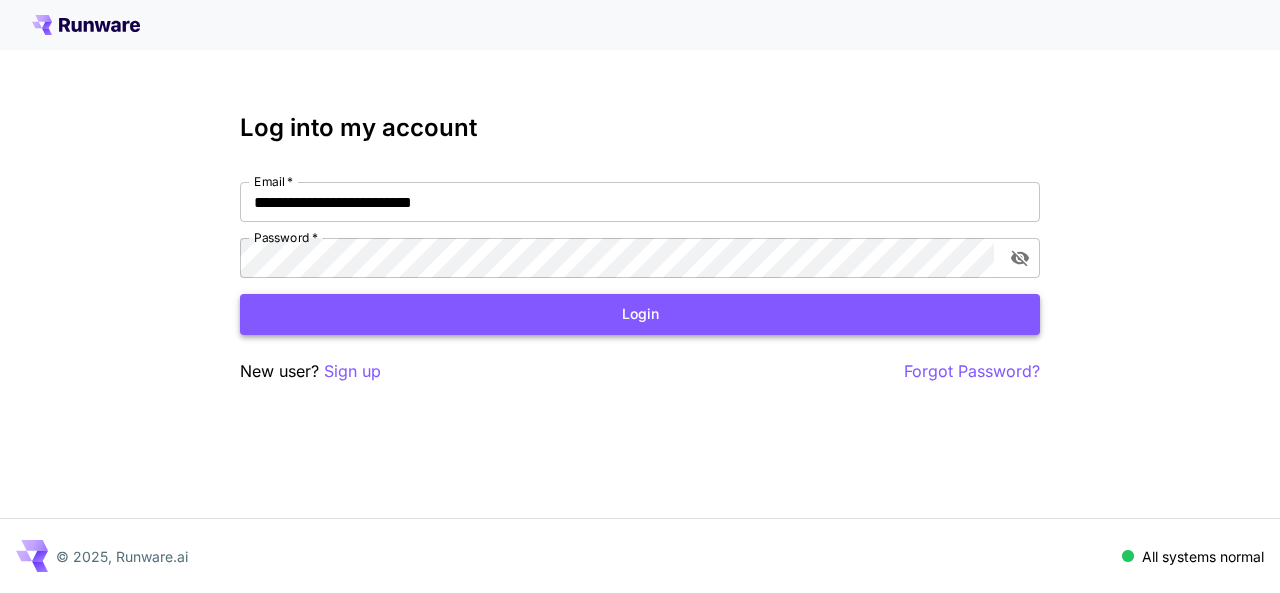 click on "Login" at bounding box center [640, 314] 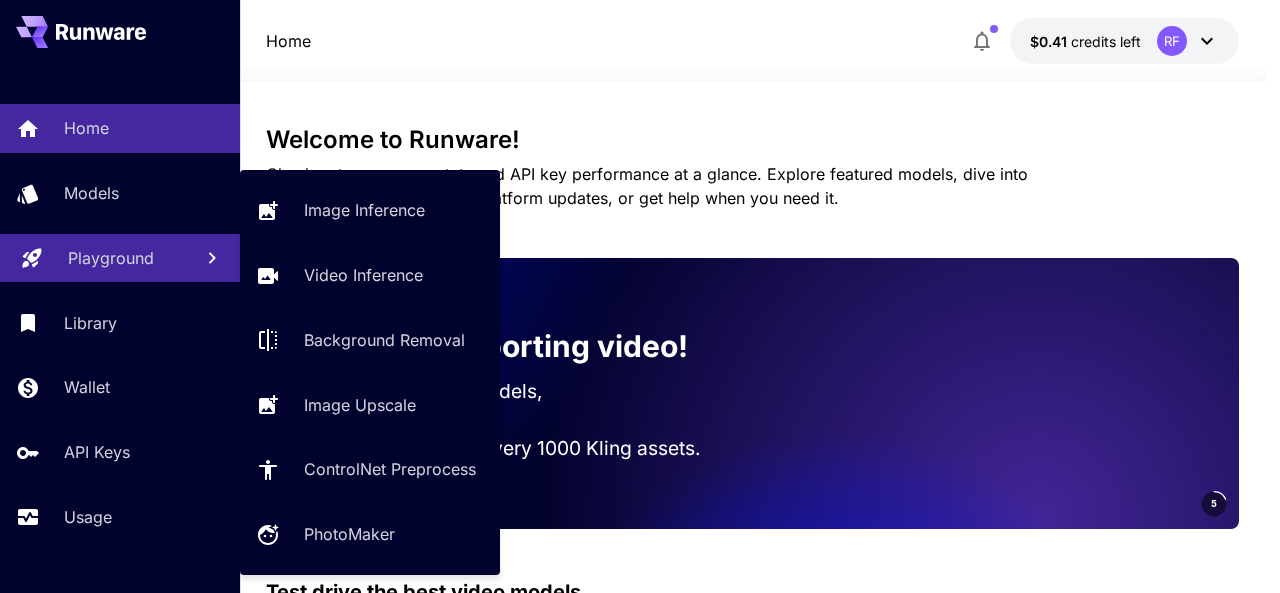 click on "Playground" at bounding box center (111, 258) 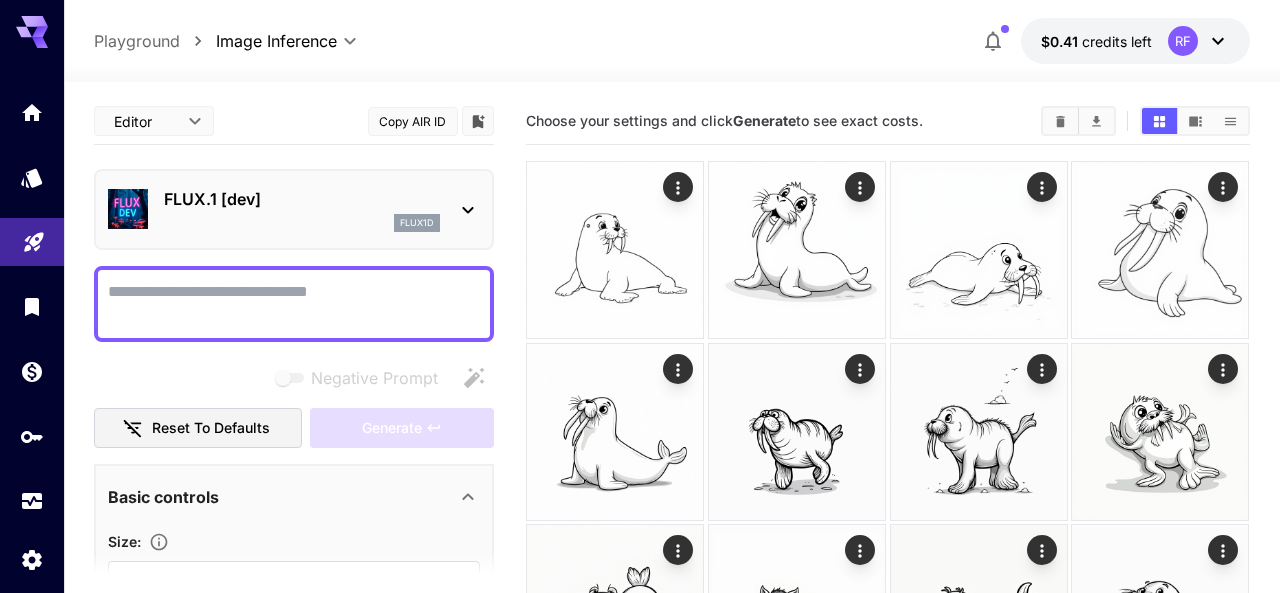 type on "**********" 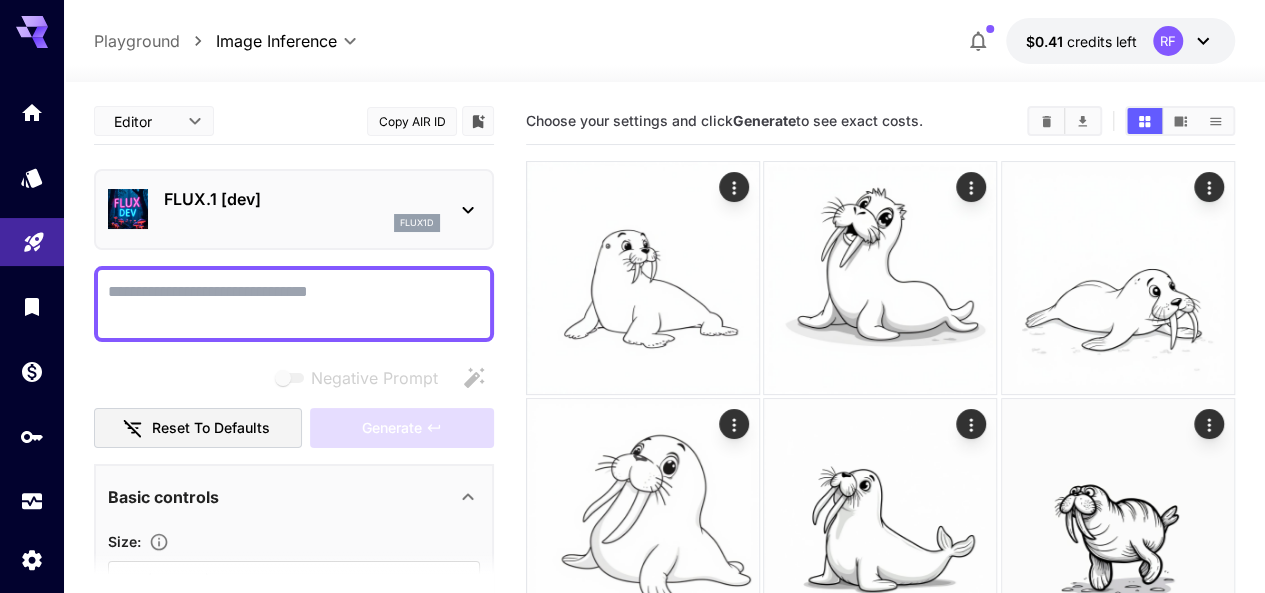 click on "Negative Prompt" at bounding box center (294, 304) 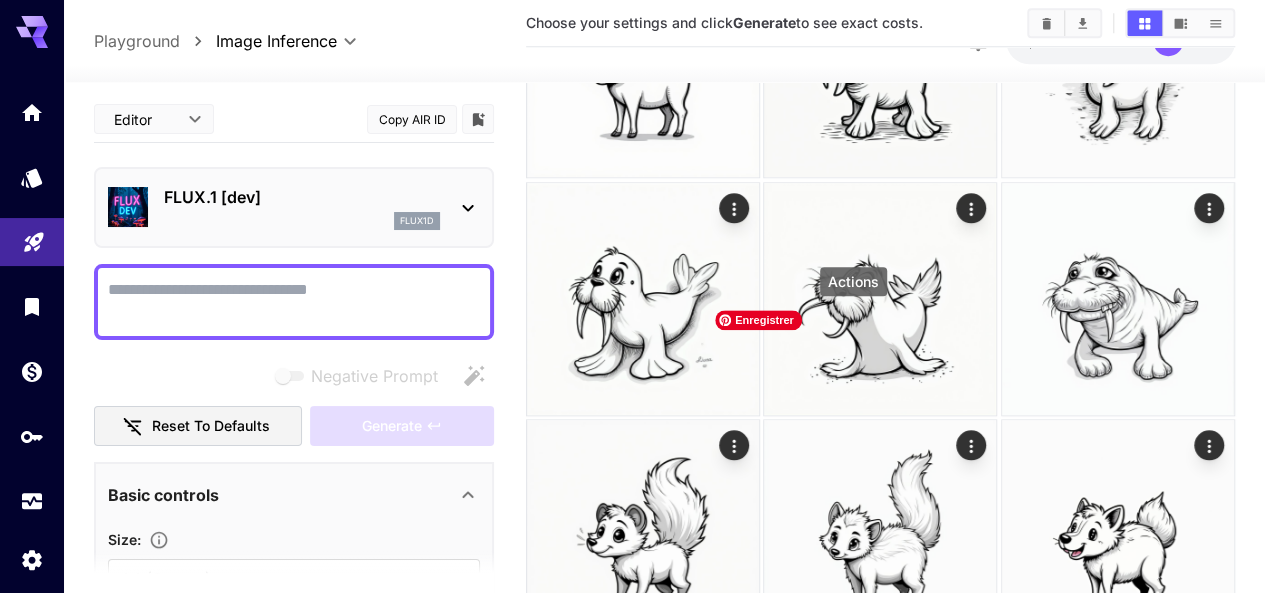 scroll, scrollTop: 1020, scrollLeft: 0, axis: vertical 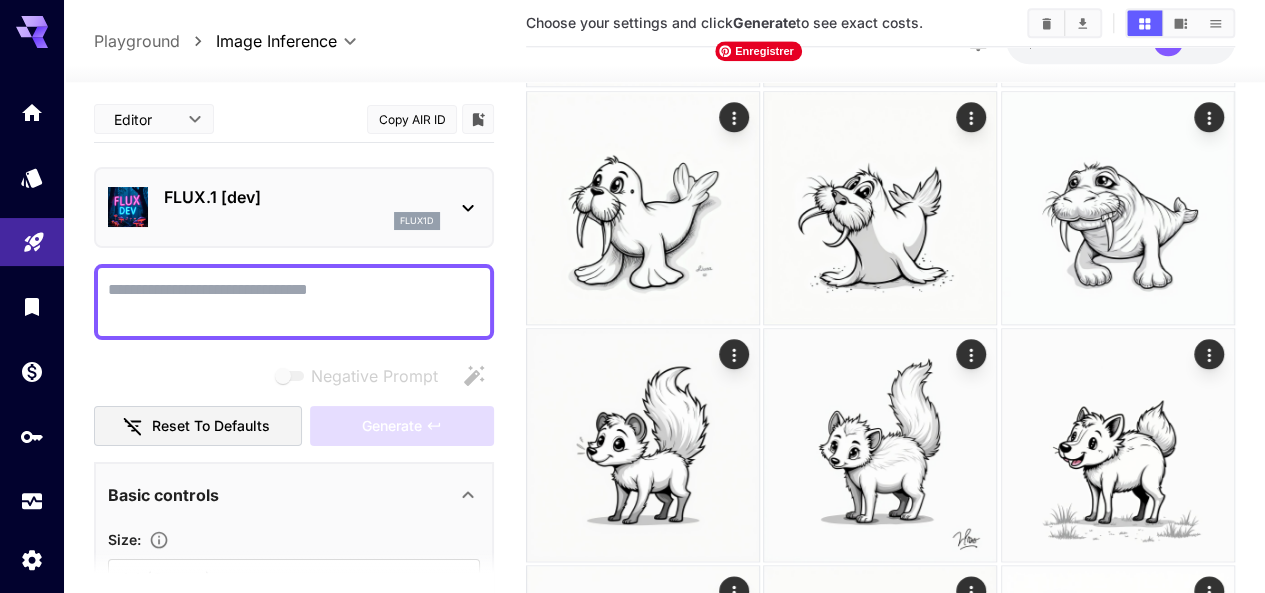 click at bounding box center (643, 920) 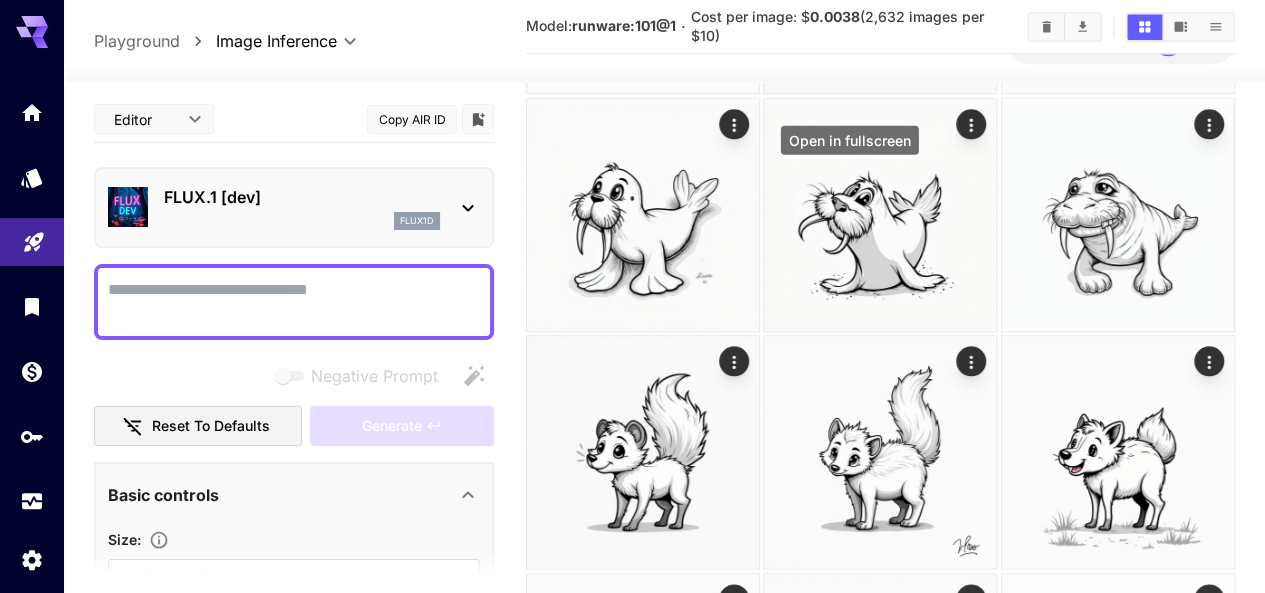 click 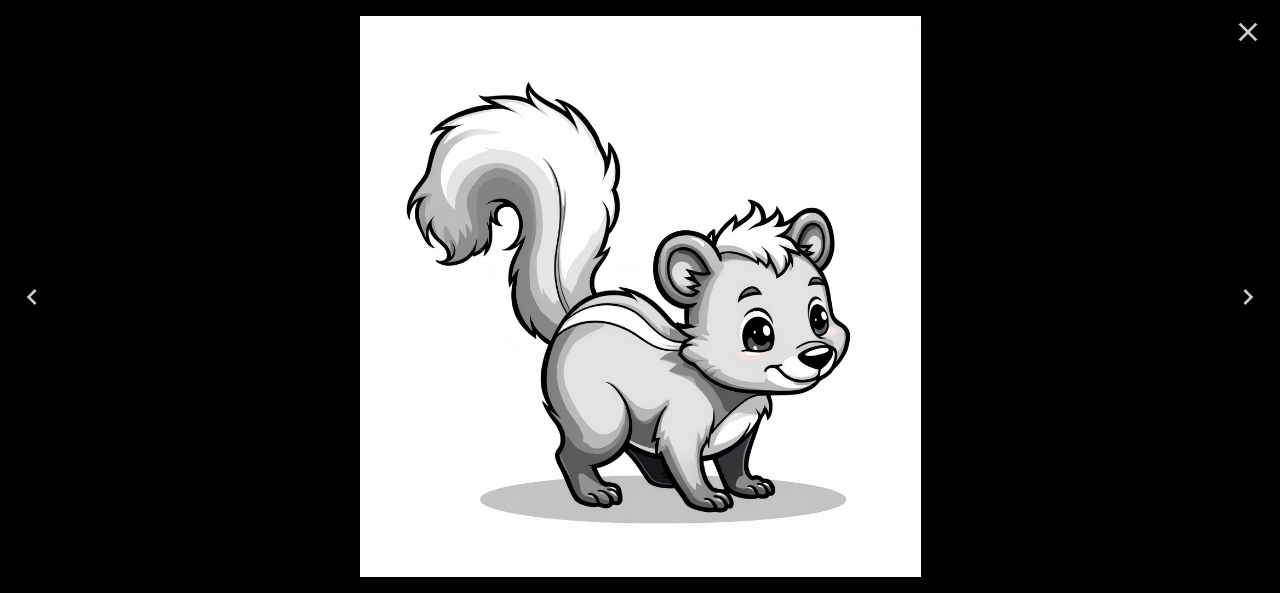 click 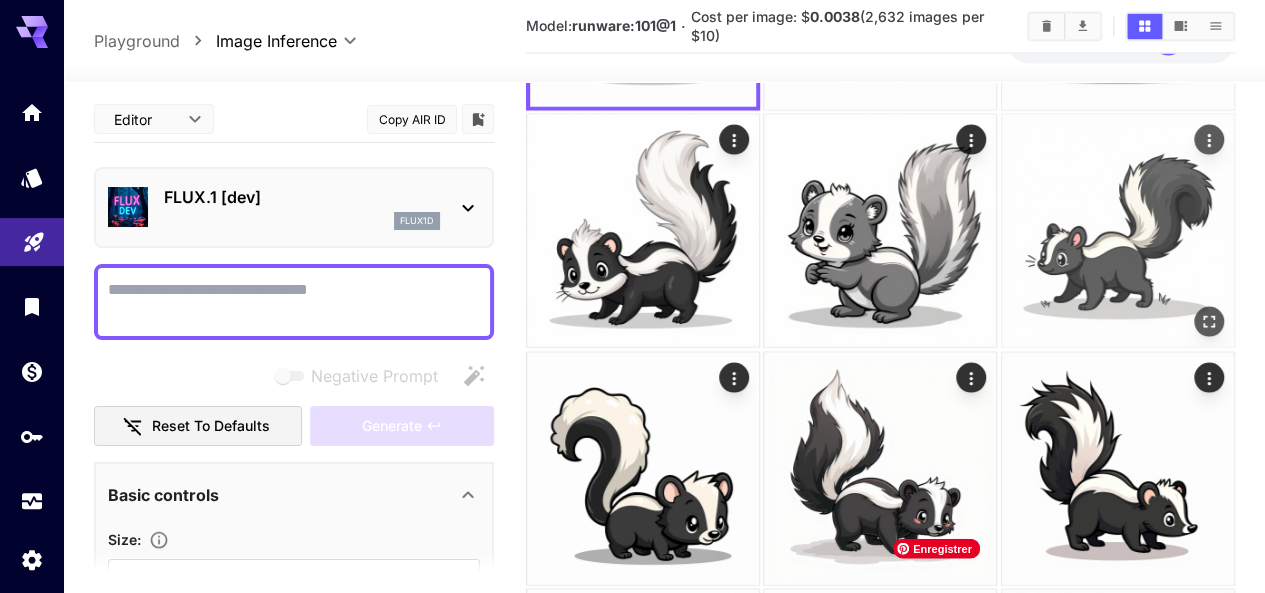 scroll, scrollTop: 1954, scrollLeft: 0, axis: vertical 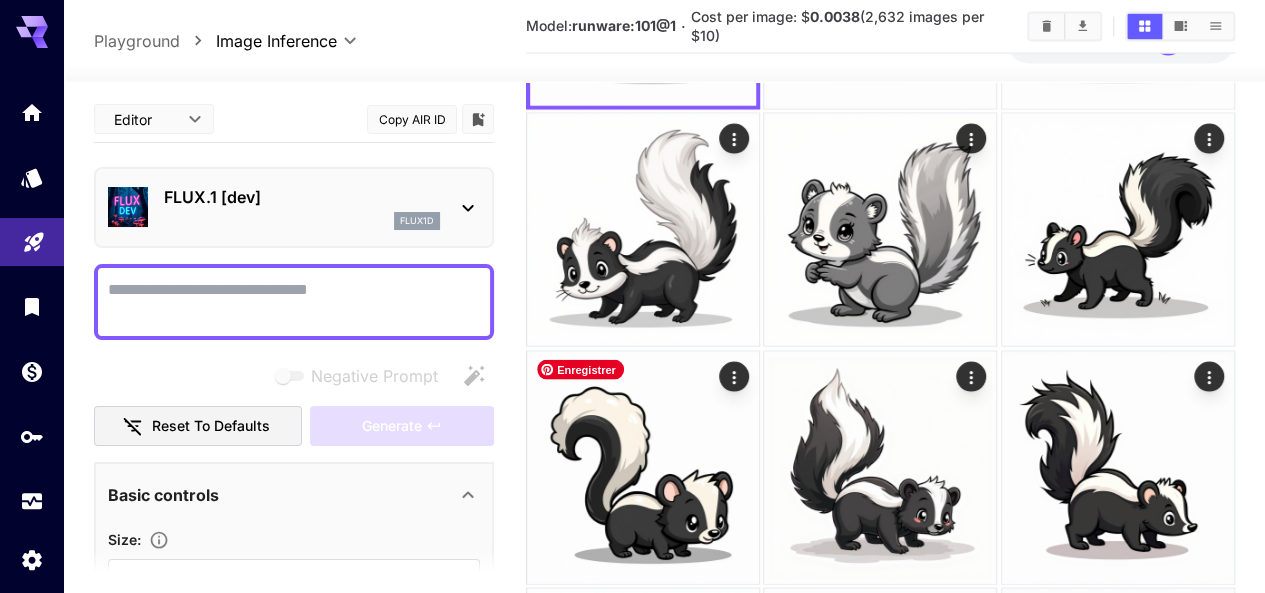 click at bounding box center [643, 2129] 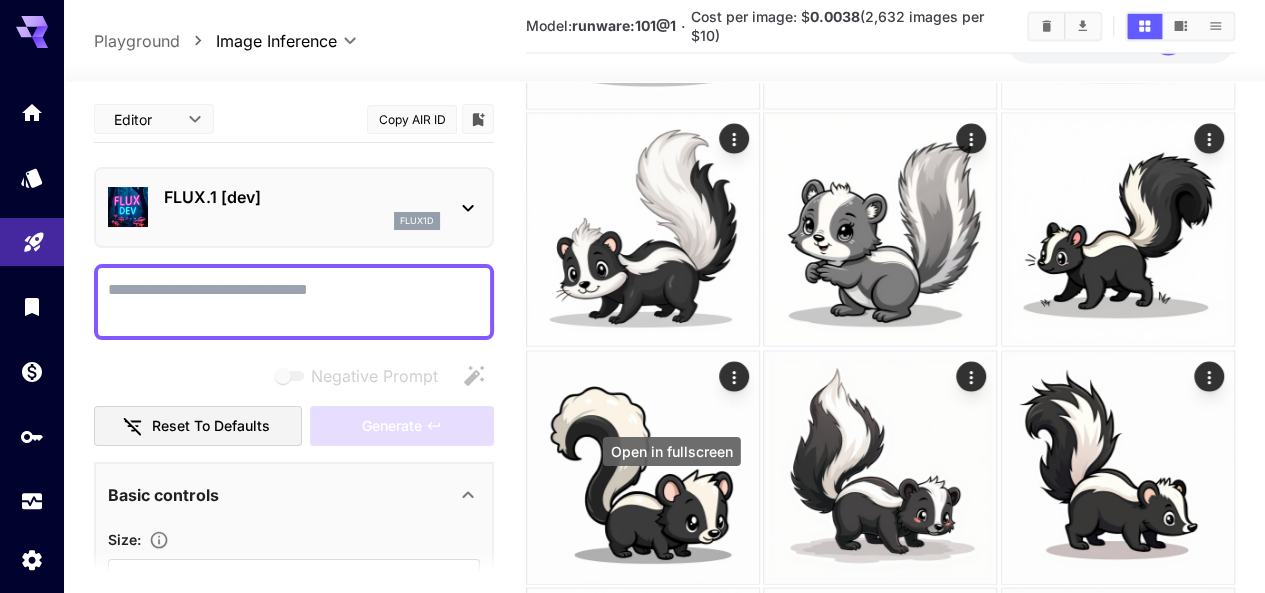 click 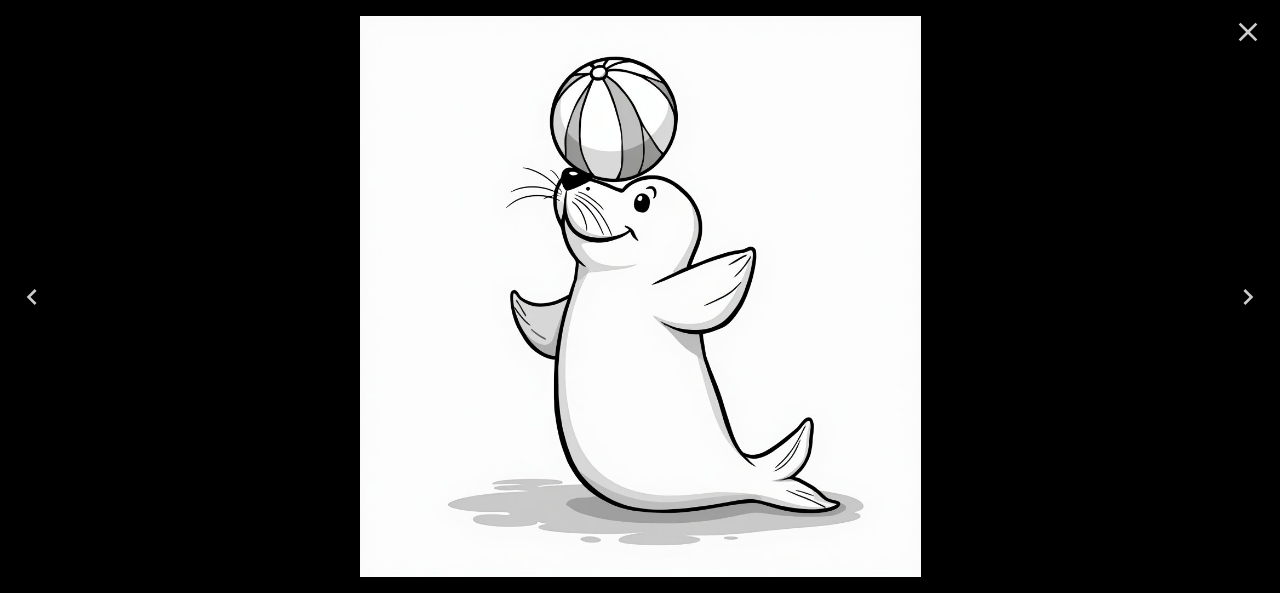 click 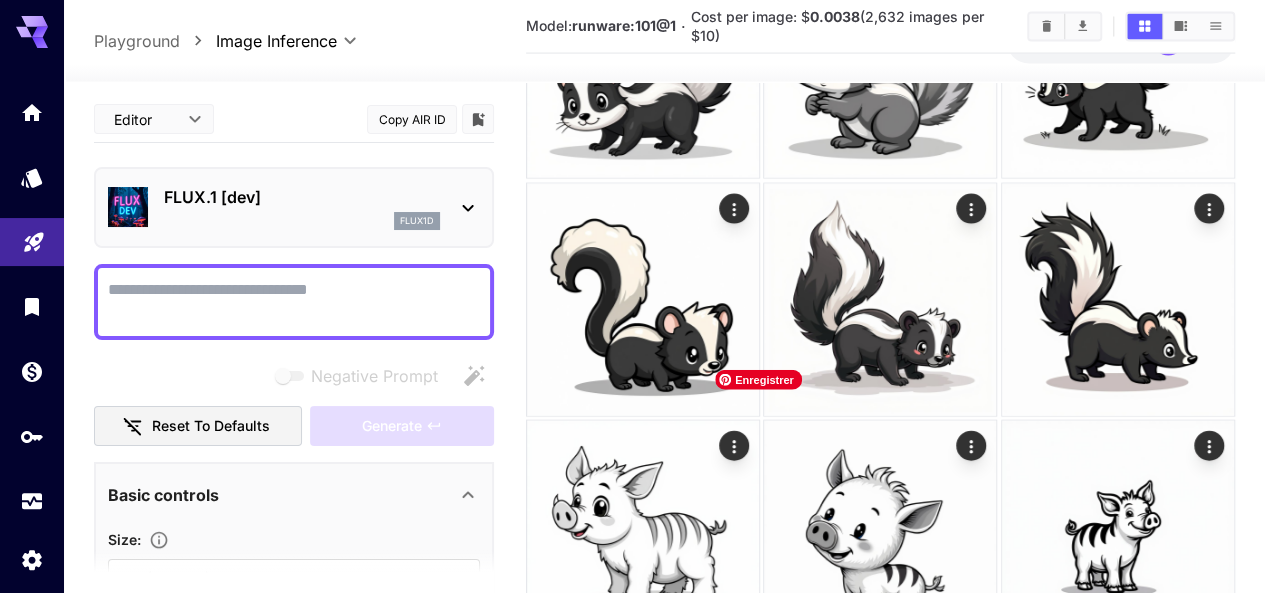 scroll, scrollTop: 2121, scrollLeft: 0, axis: vertical 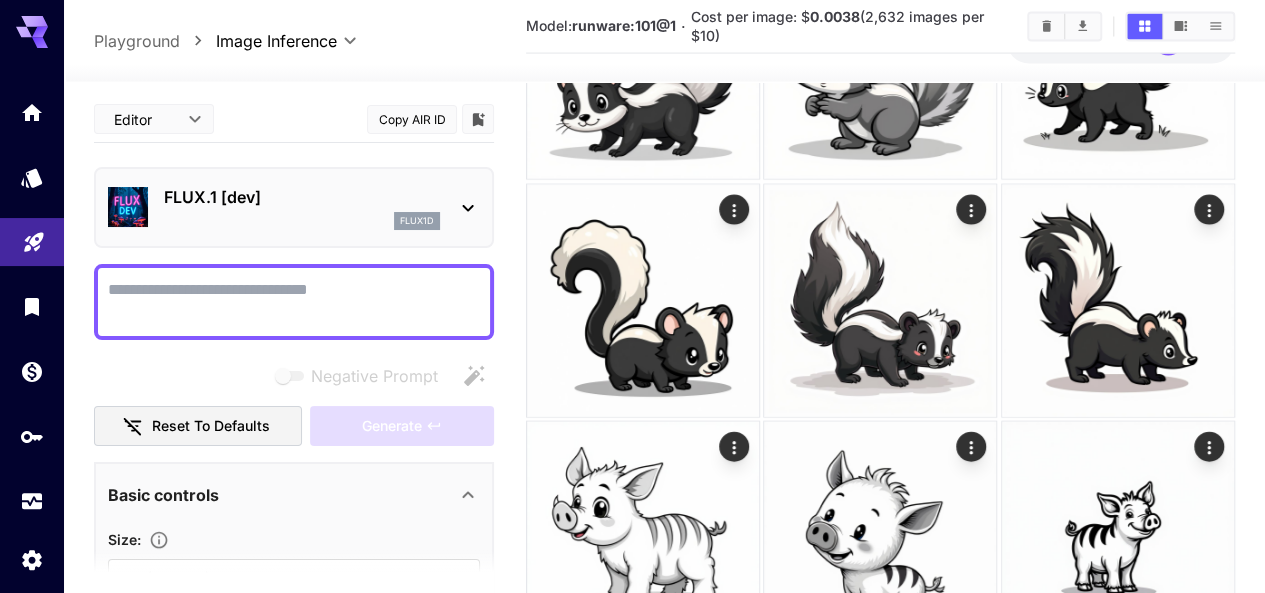 click at bounding box center (294, 302) 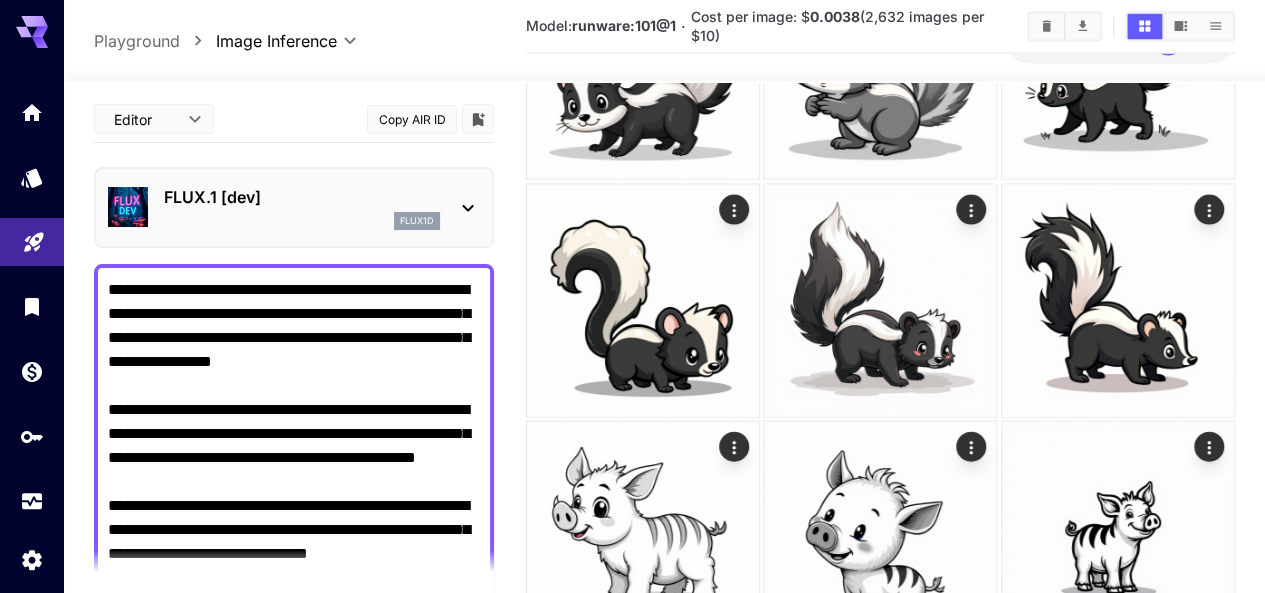 scroll, scrollTop: 2128, scrollLeft: 0, axis: vertical 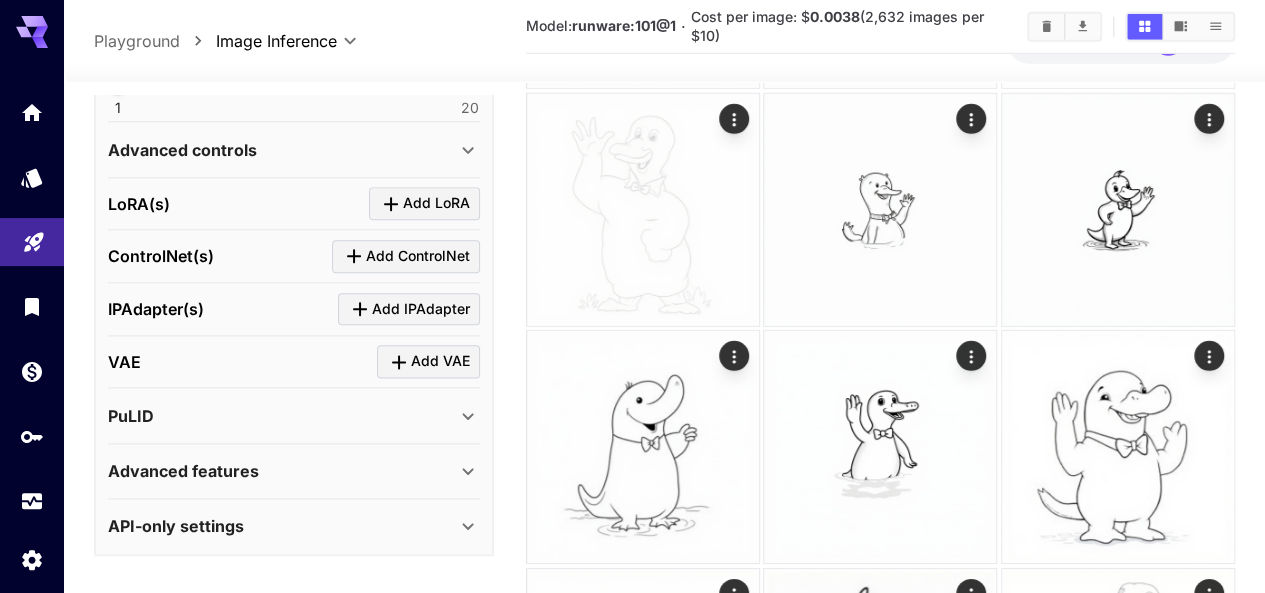 drag, startPoint x: 108, startPoint y: 323, endPoint x: 353, endPoint y: 618, distance: 383.47098 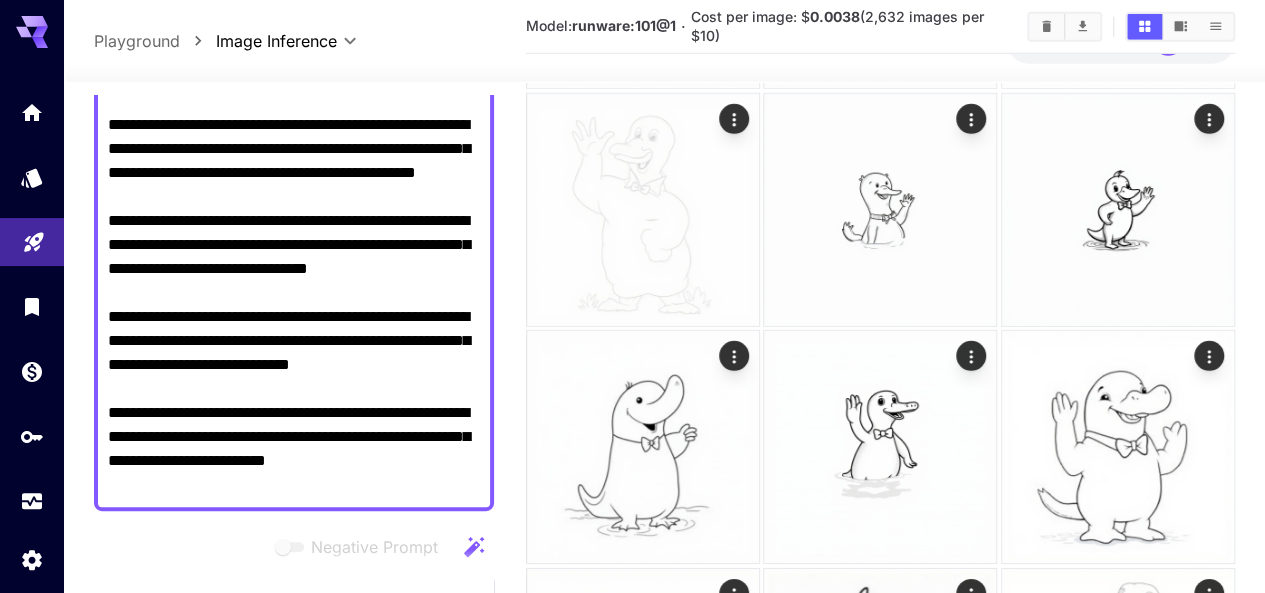 scroll, scrollTop: 285, scrollLeft: 0, axis: vertical 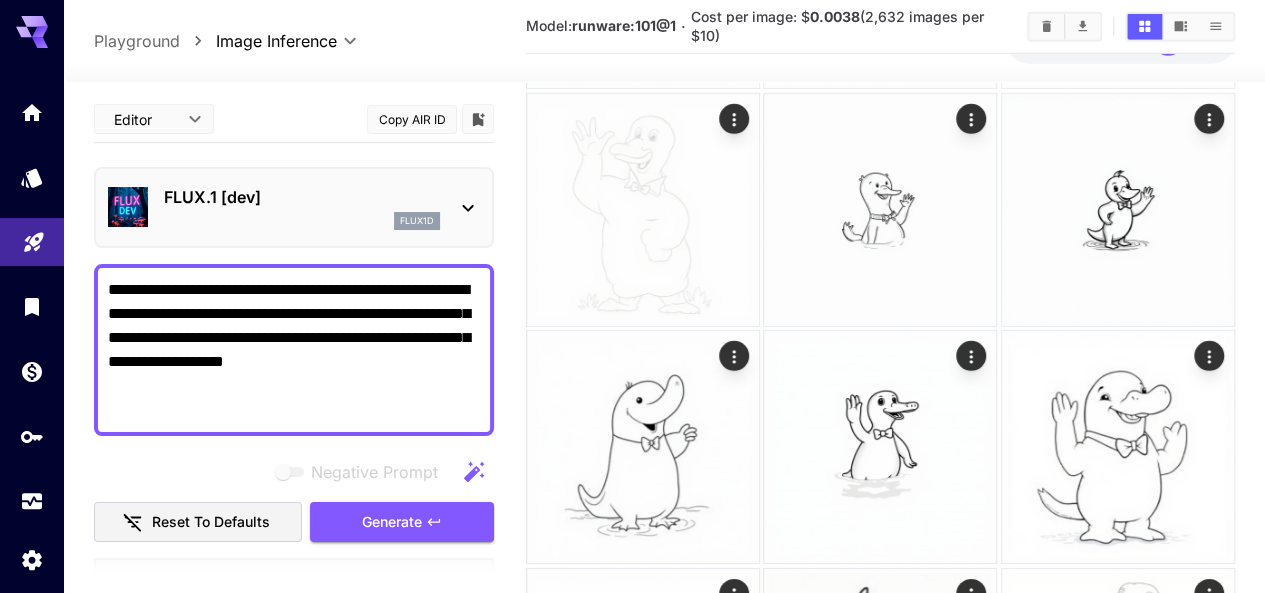 click on "**********" at bounding box center [294, 350] 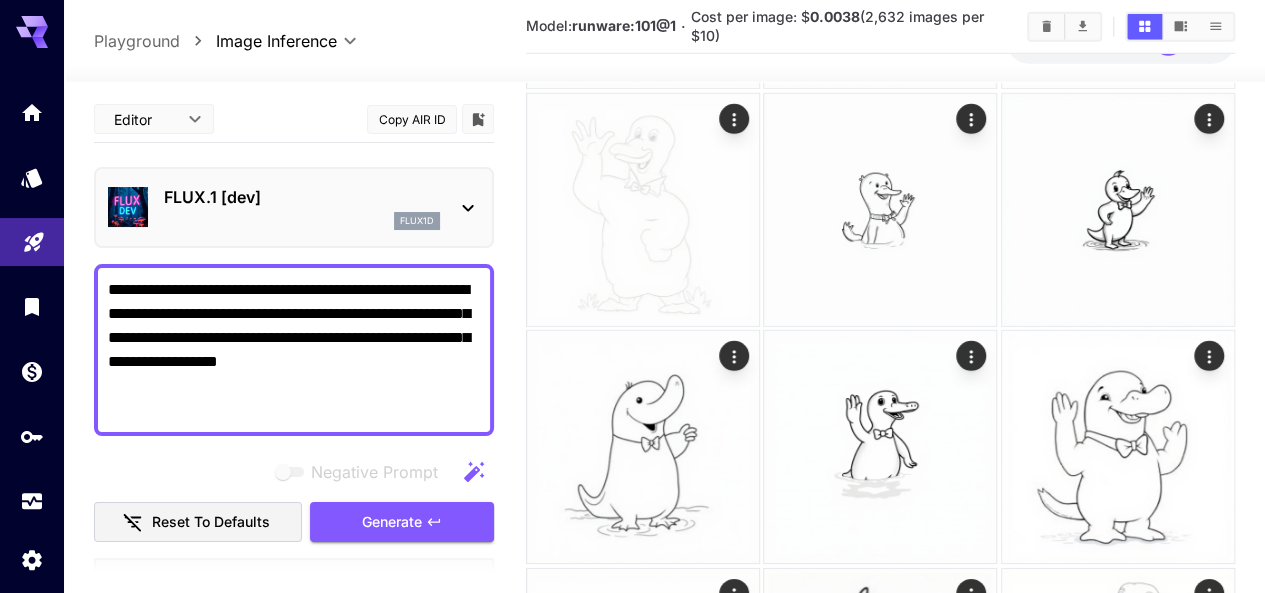 click on "**********" at bounding box center [294, 350] 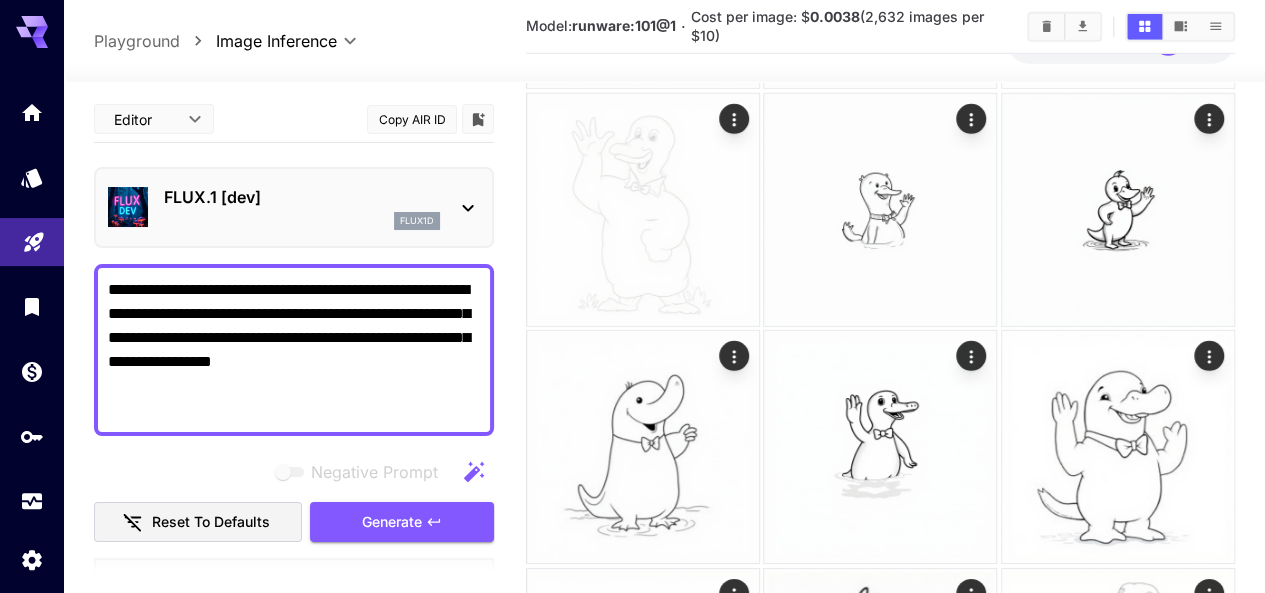 click on "**********" at bounding box center (294, 350) 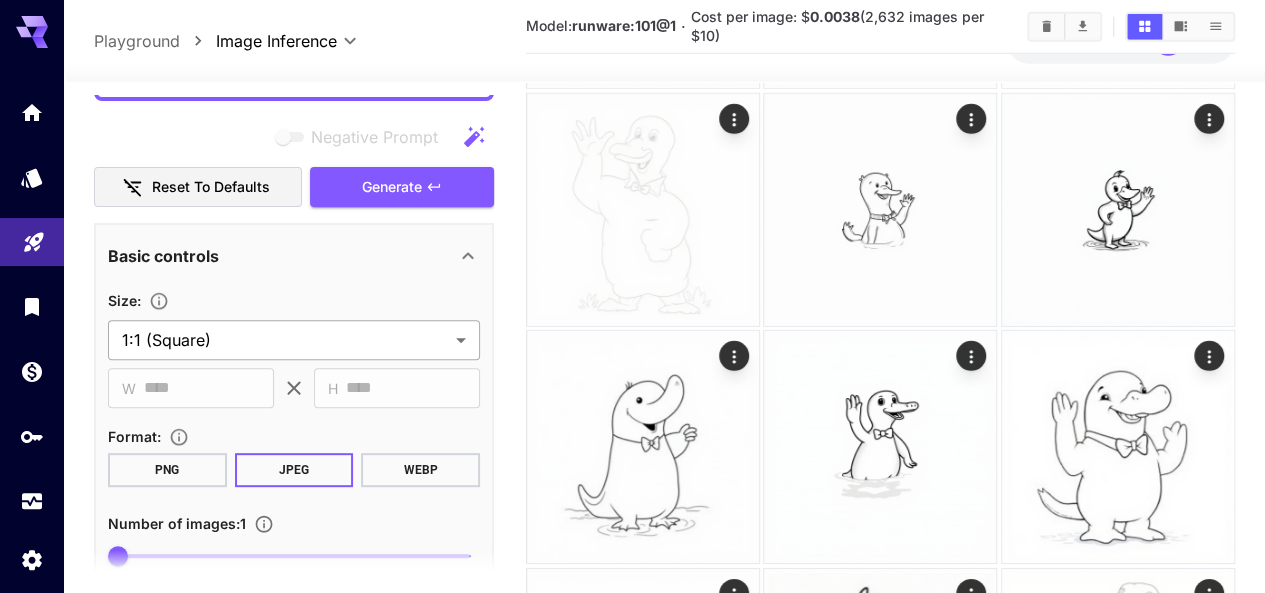 scroll, scrollTop: 180, scrollLeft: 0, axis: vertical 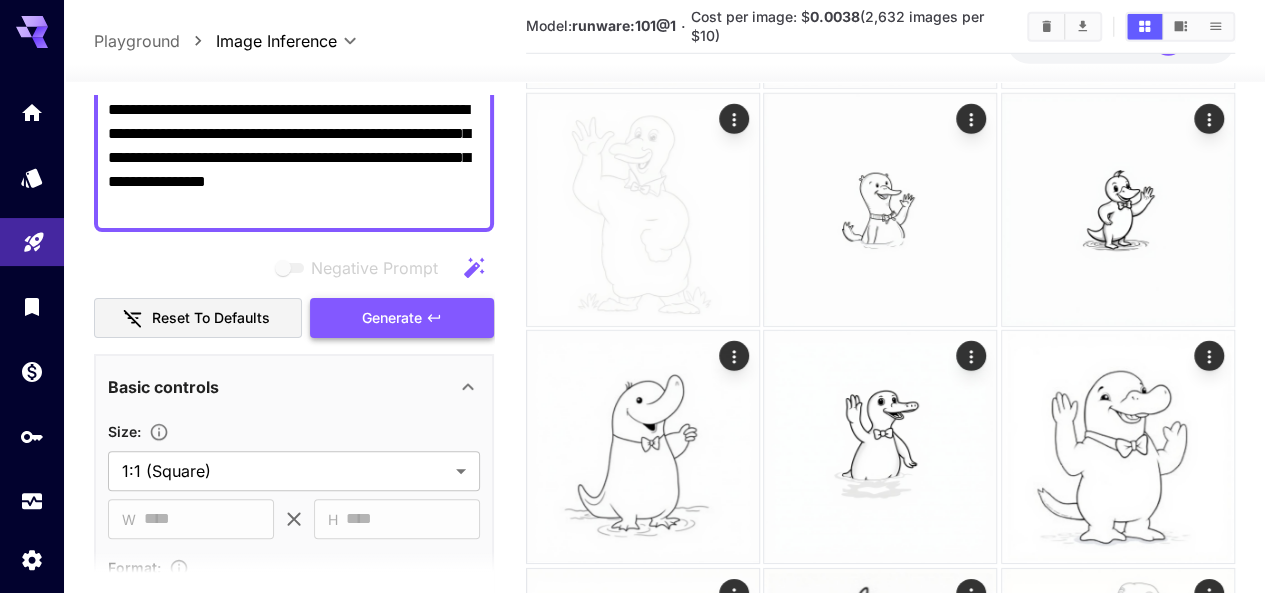click on "Generate" at bounding box center (392, 318) 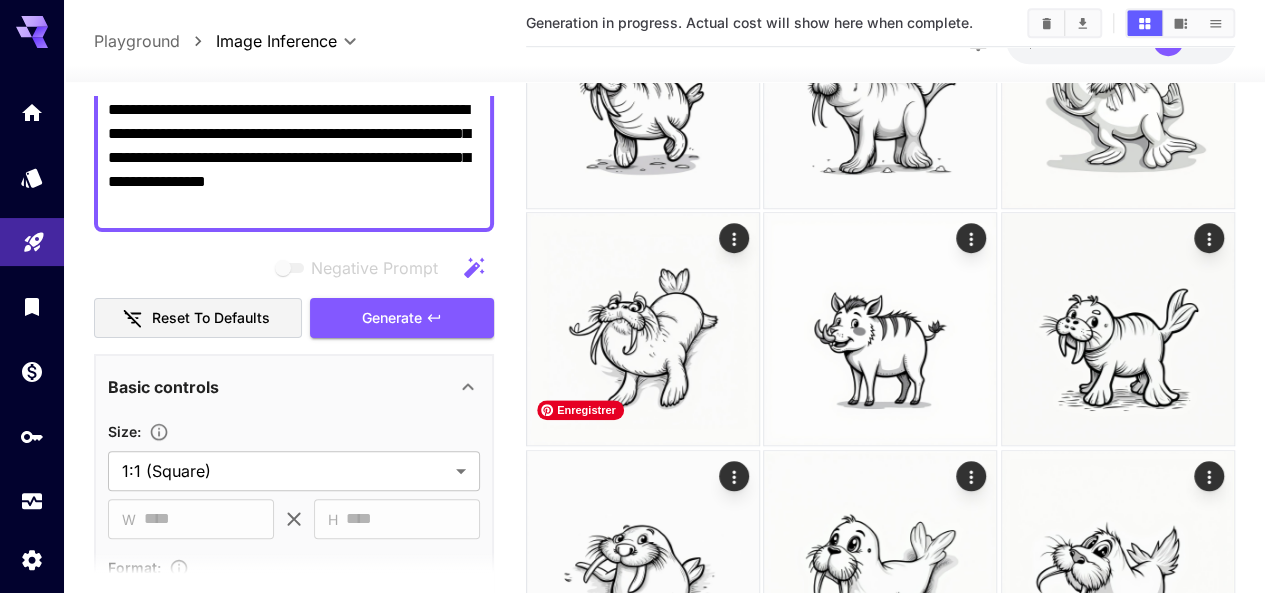 scroll, scrollTop: 0, scrollLeft: 0, axis: both 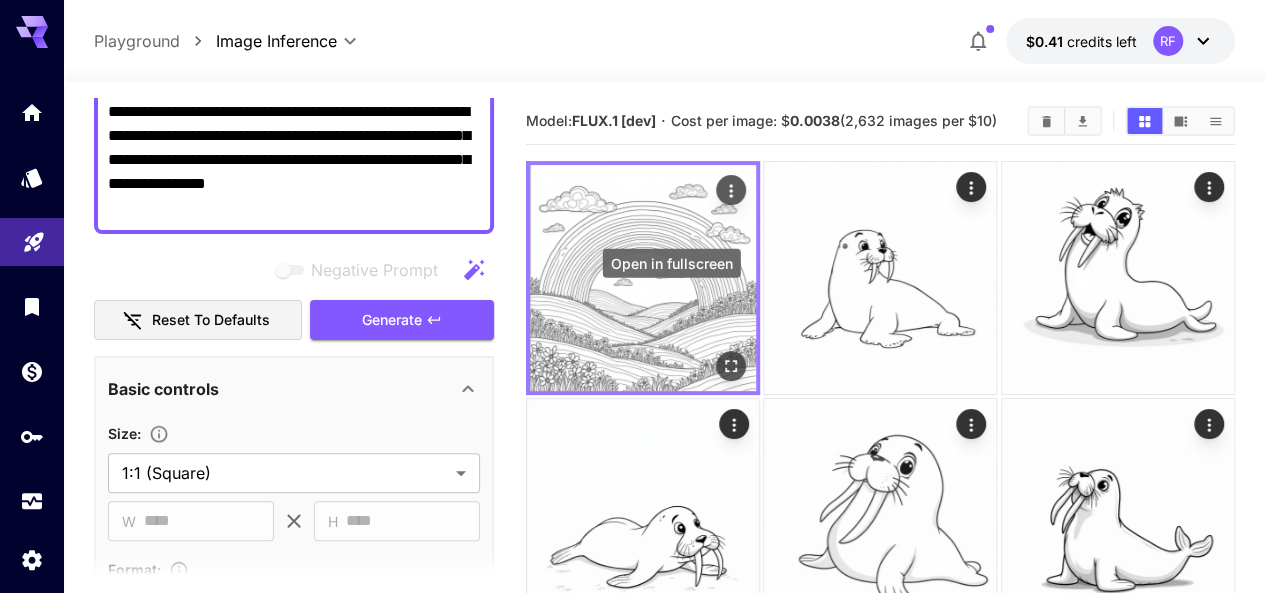 click 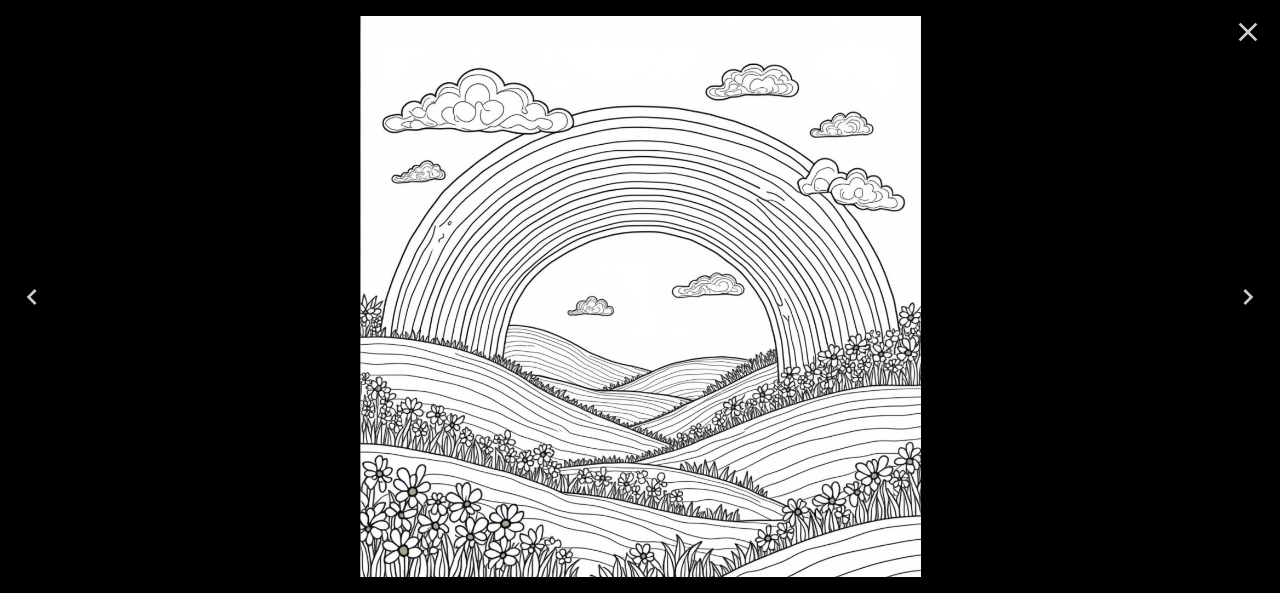 click 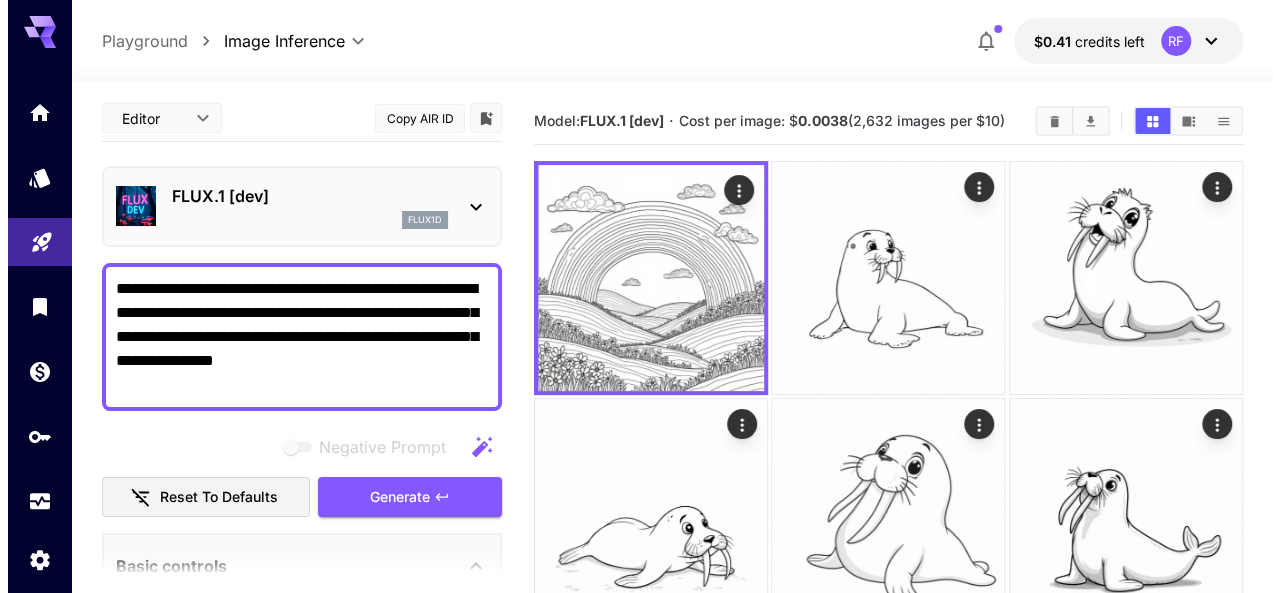 scroll, scrollTop: 0, scrollLeft: 0, axis: both 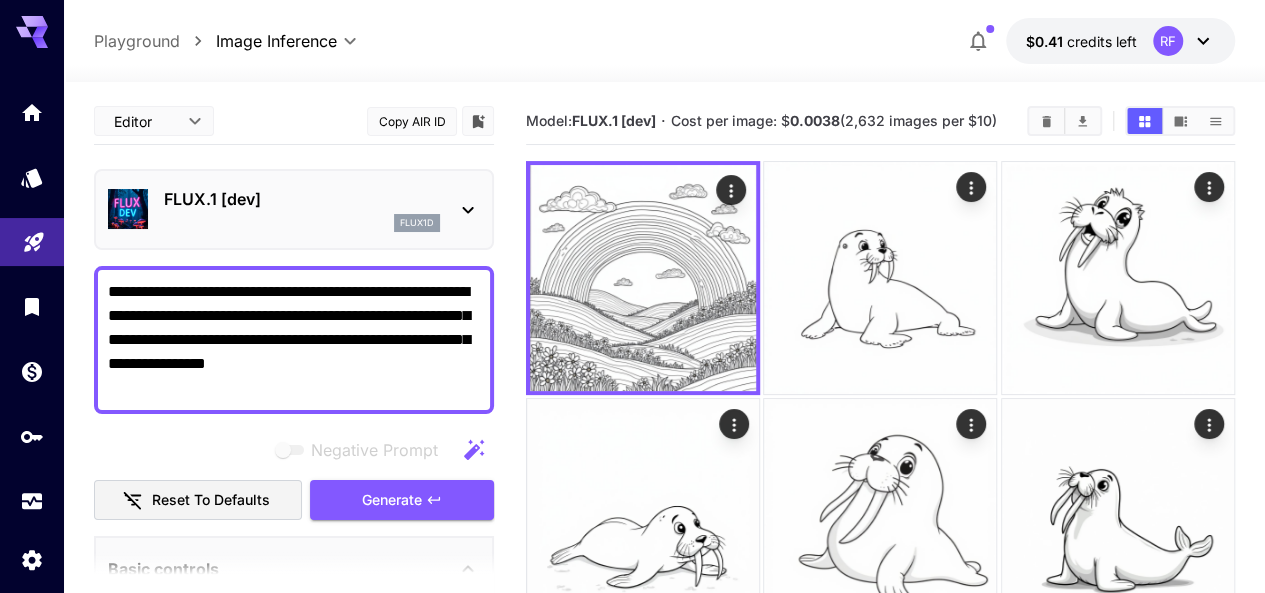 click on "FLUX.1 [dev]" at bounding box center [302, 199] 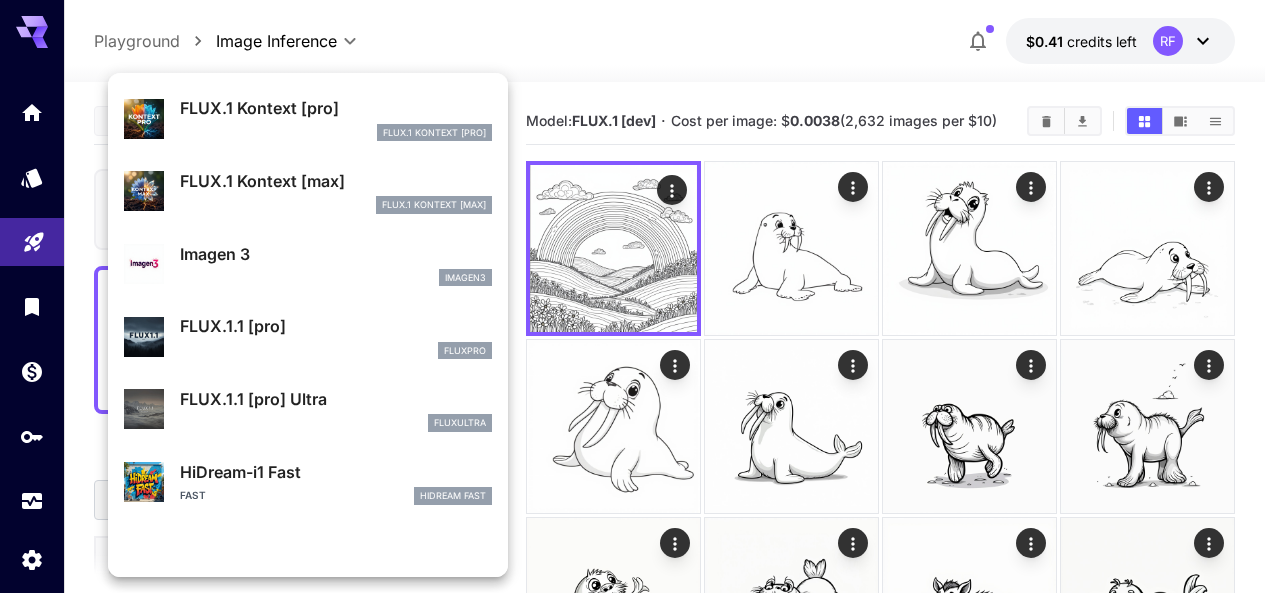 scroll, scrollTop: 940, scrollLeft: 0, axis: vertical 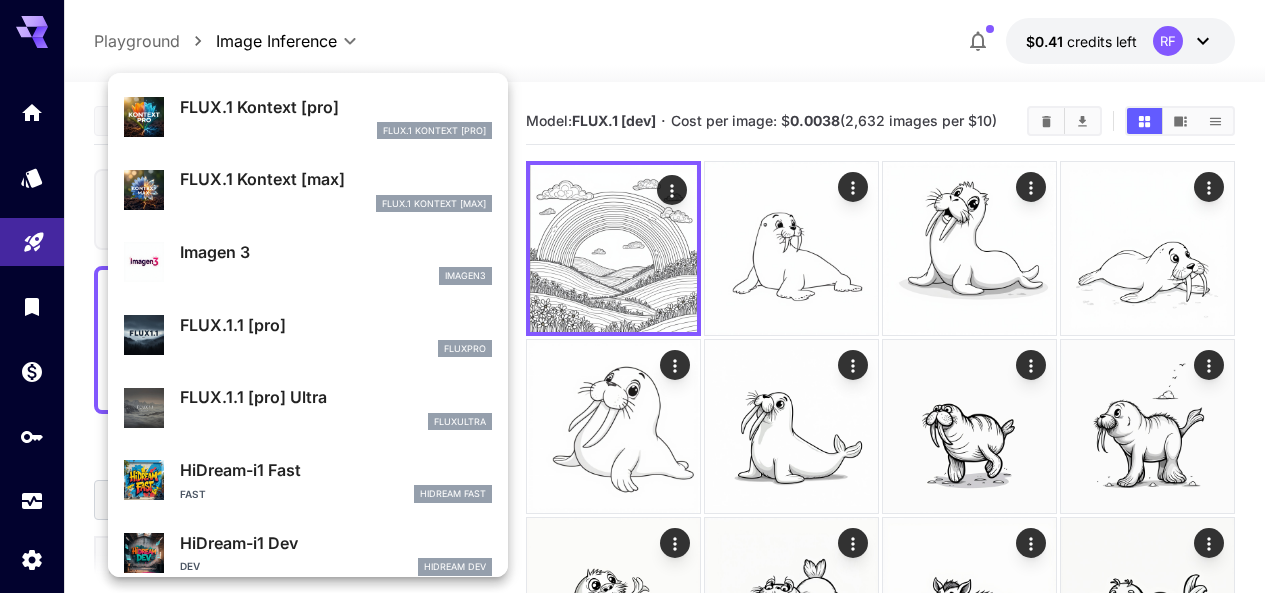 click at bounding box center [640, 296] 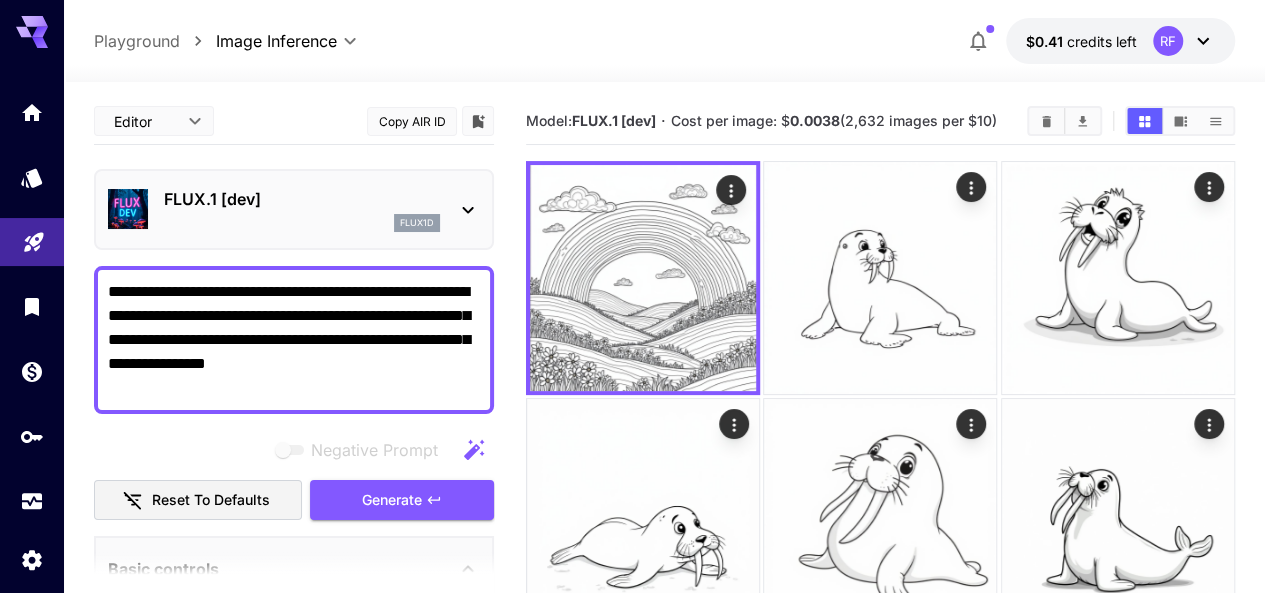 click on "**********" at bounding box center [294, 340] 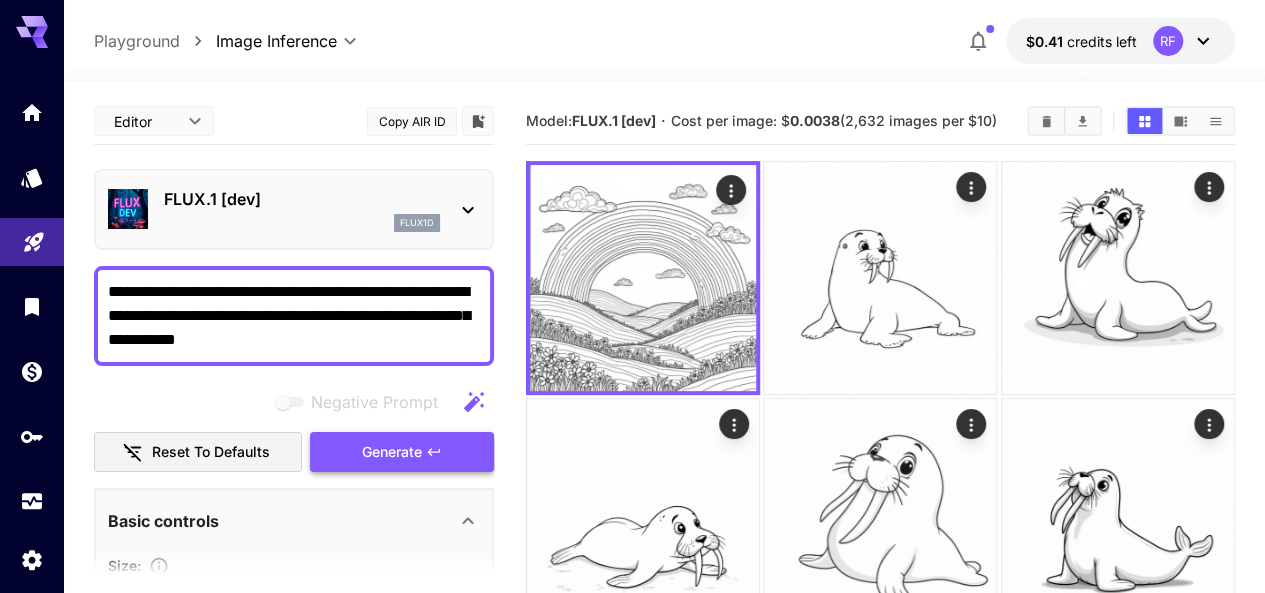 type on "**********" 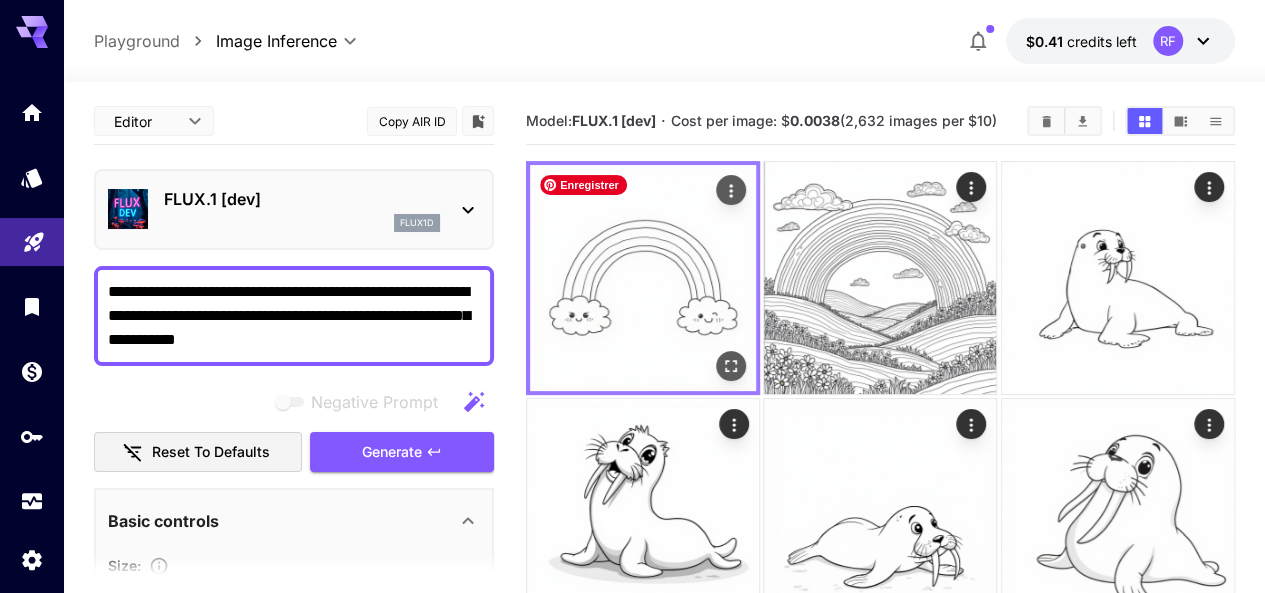 click at bounding box center [643, 278] 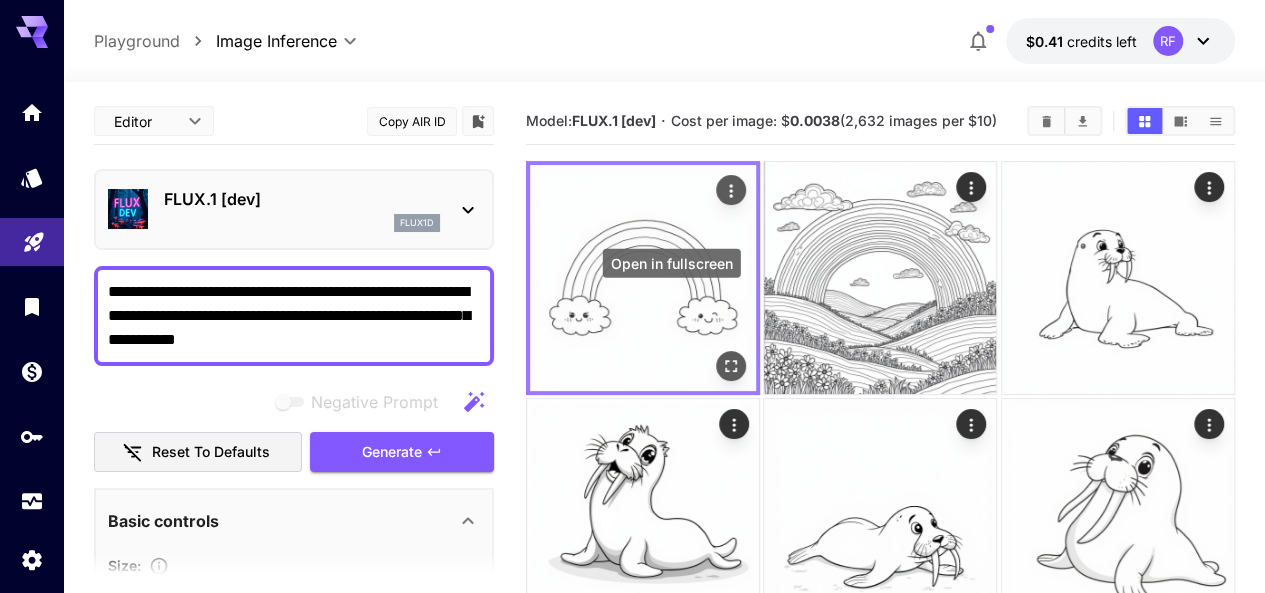 click at bounding box center (731, 366) 